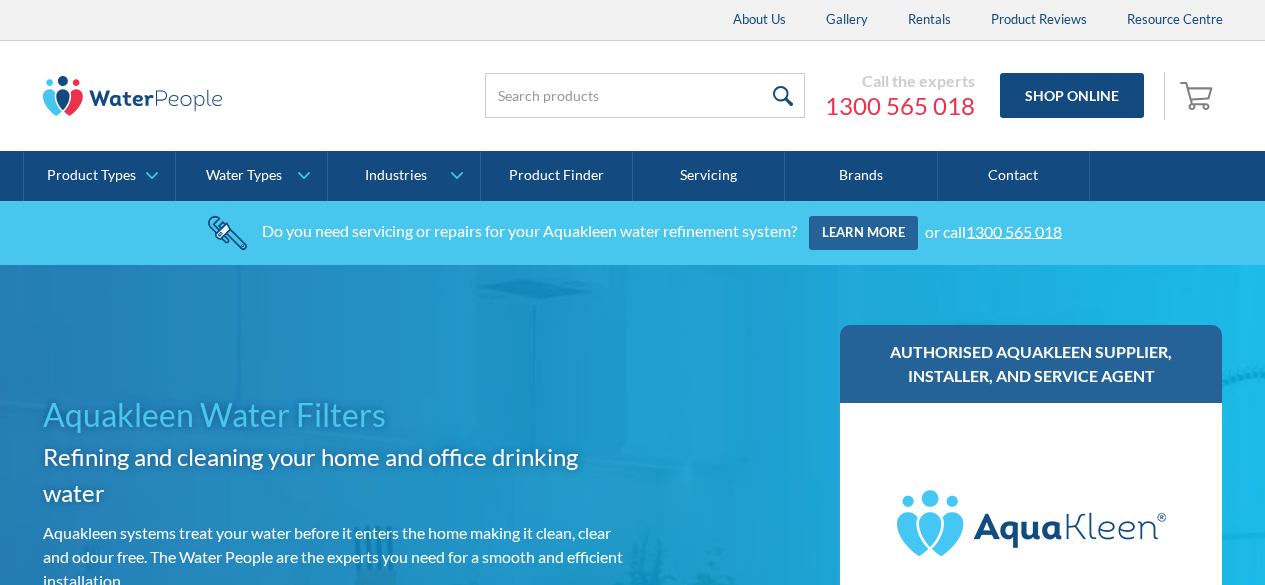scroll, scrollTop: 0, scrollLeft: 0, axis: both 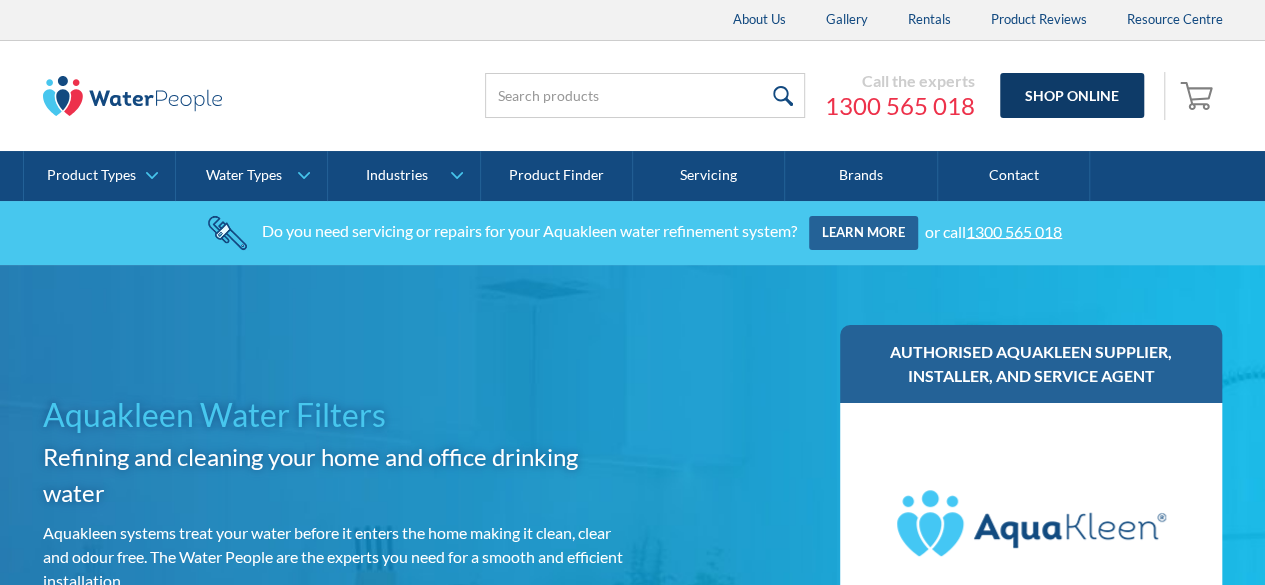 click on "Shop Online" at bounding box center (1072, 95) 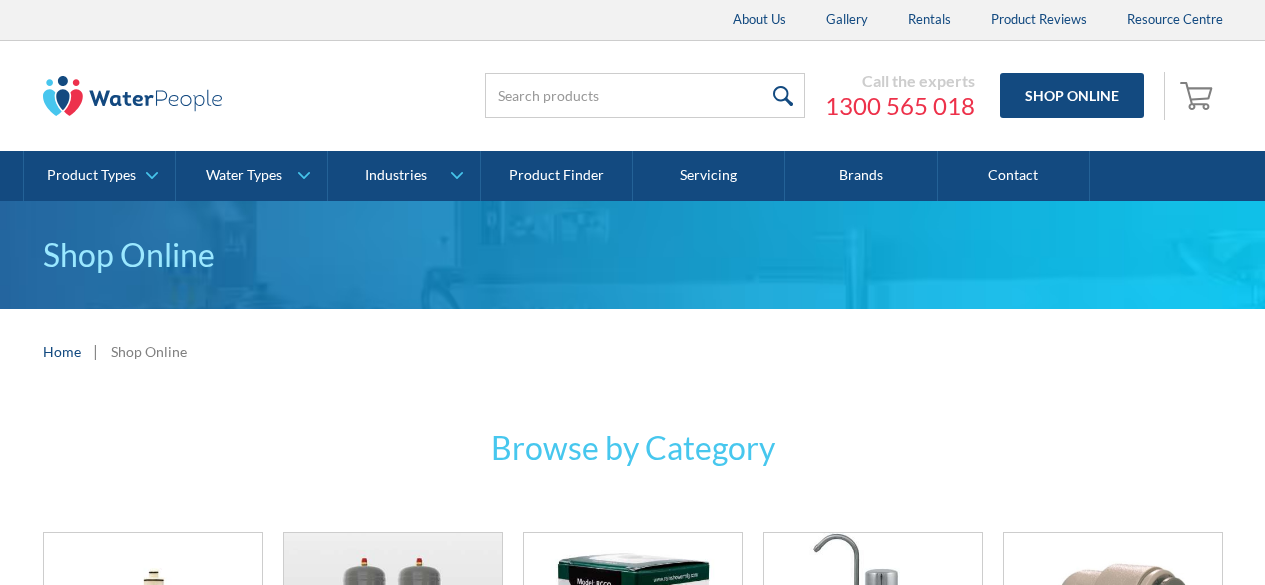 scroll, scrollTop: 0, scrollLeft: 0, axis: both 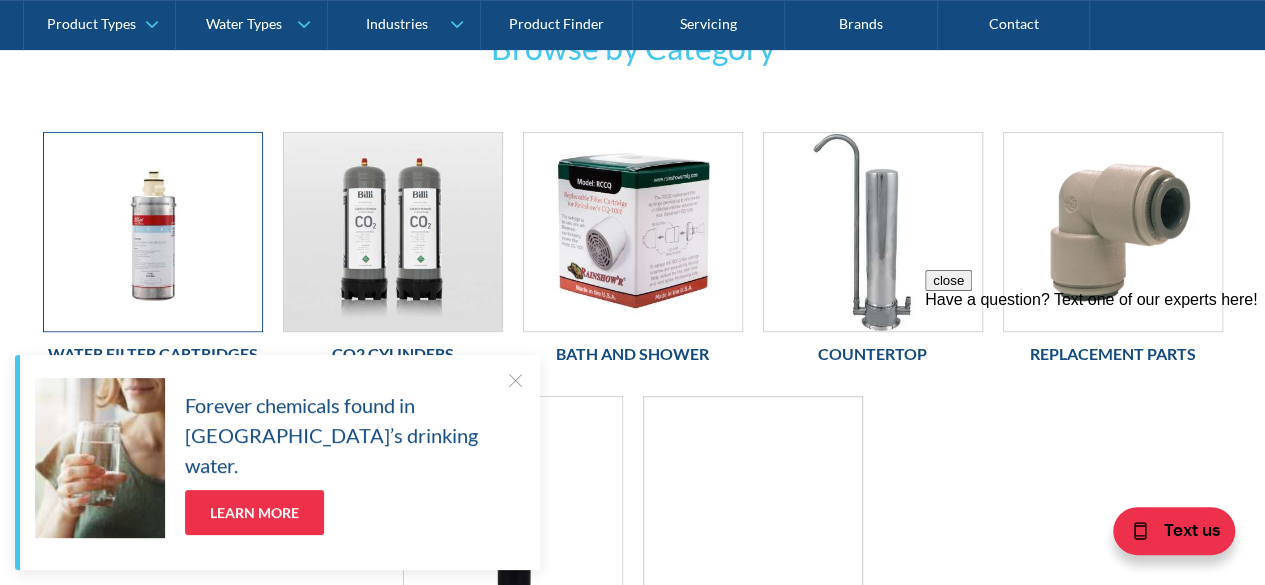click at bounding box center [153, 232] 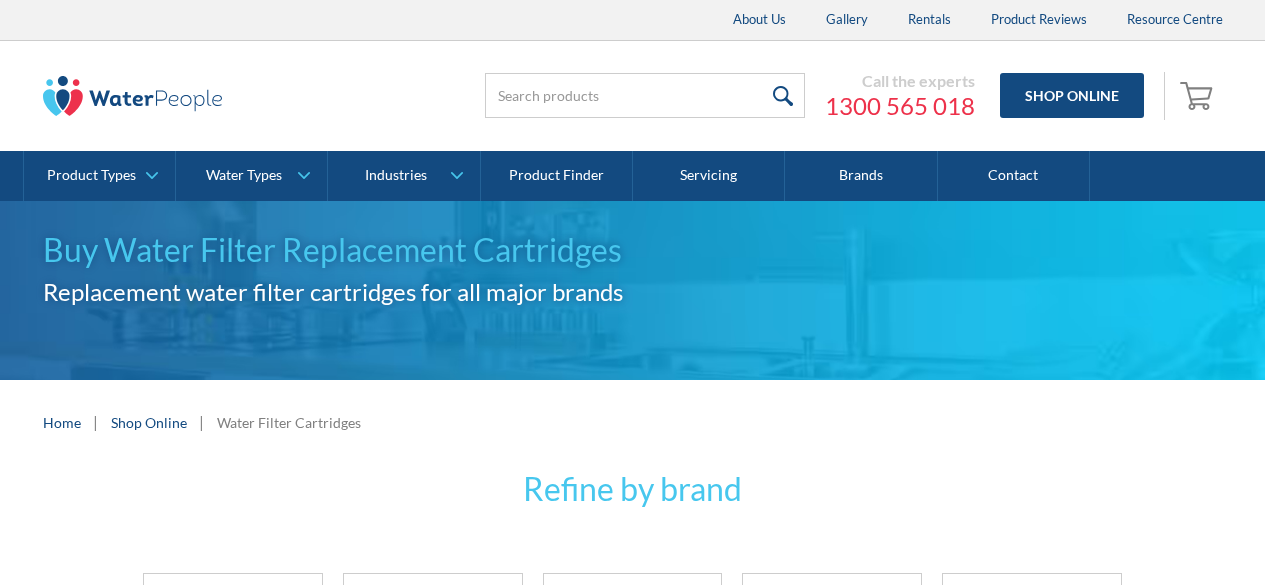 scroll, scrollTop: 0, scrollLeft: 0, axis: both 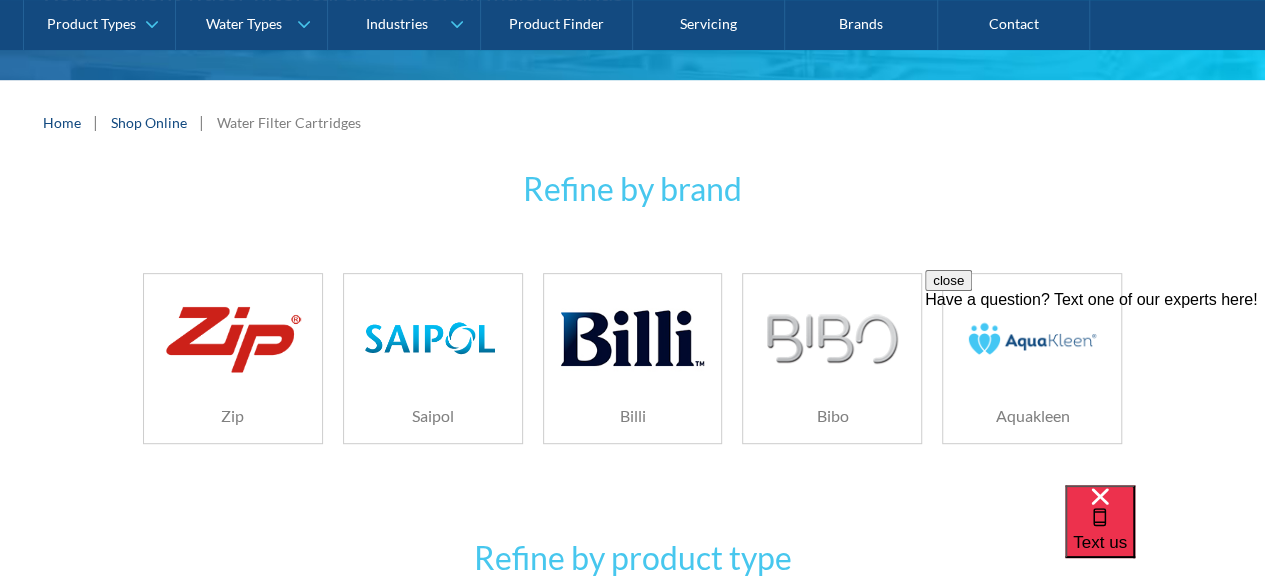click on "close Have a question? Text one of our experts here!" at bounding box center (1095, 390) 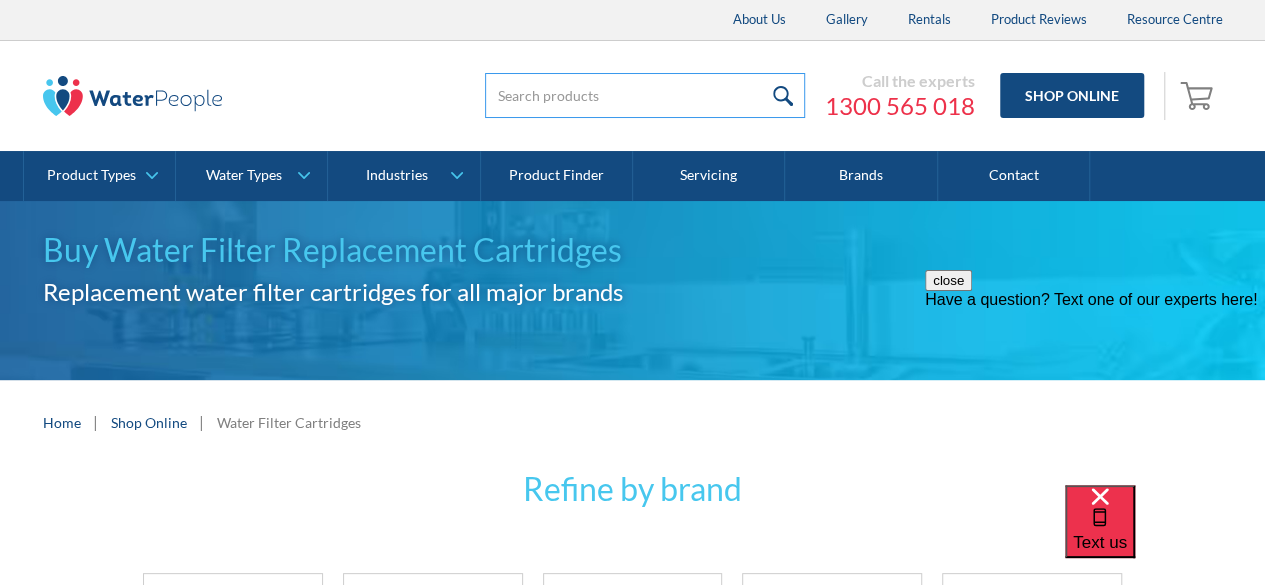 click at bounding box center (645, 95) 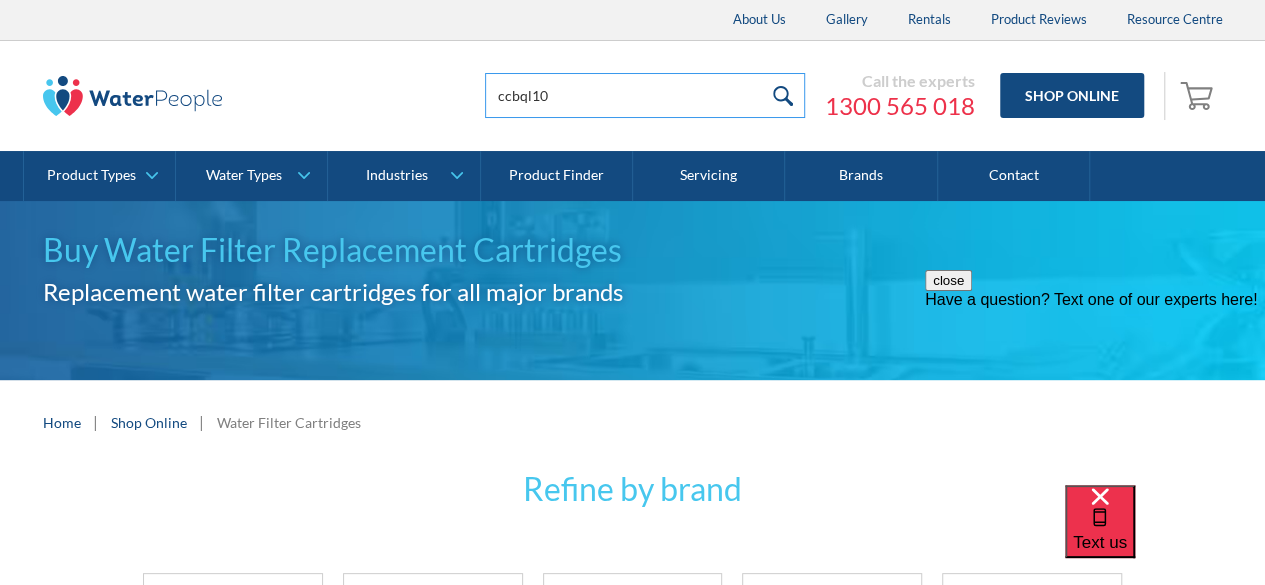 type on "ccbql10" 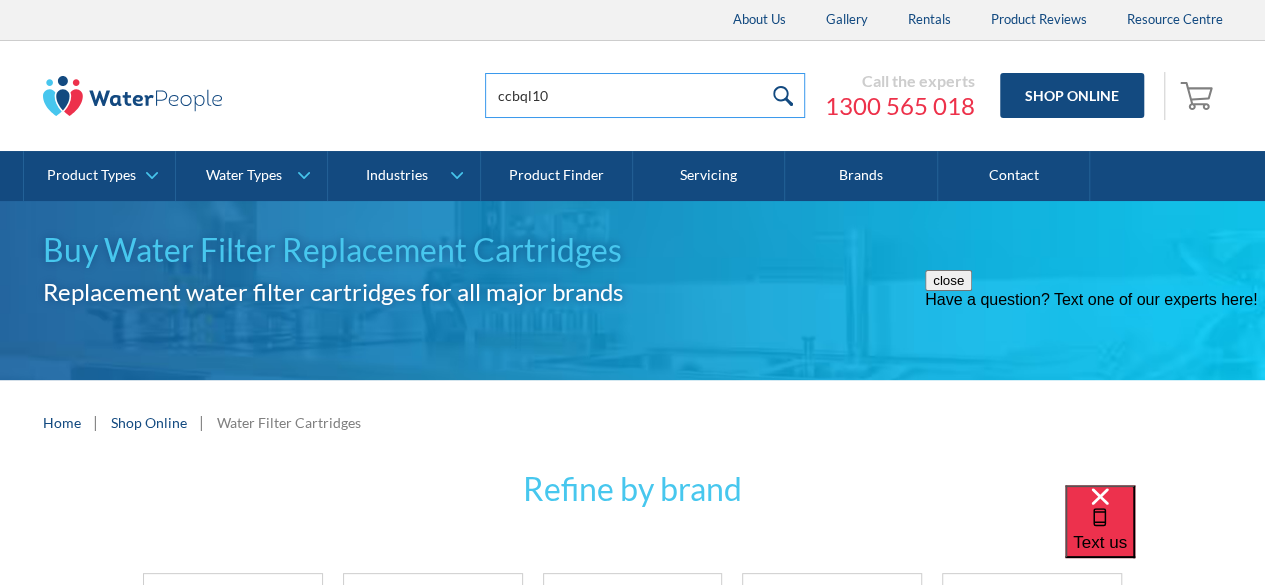 click at bounding box center [783, 95] 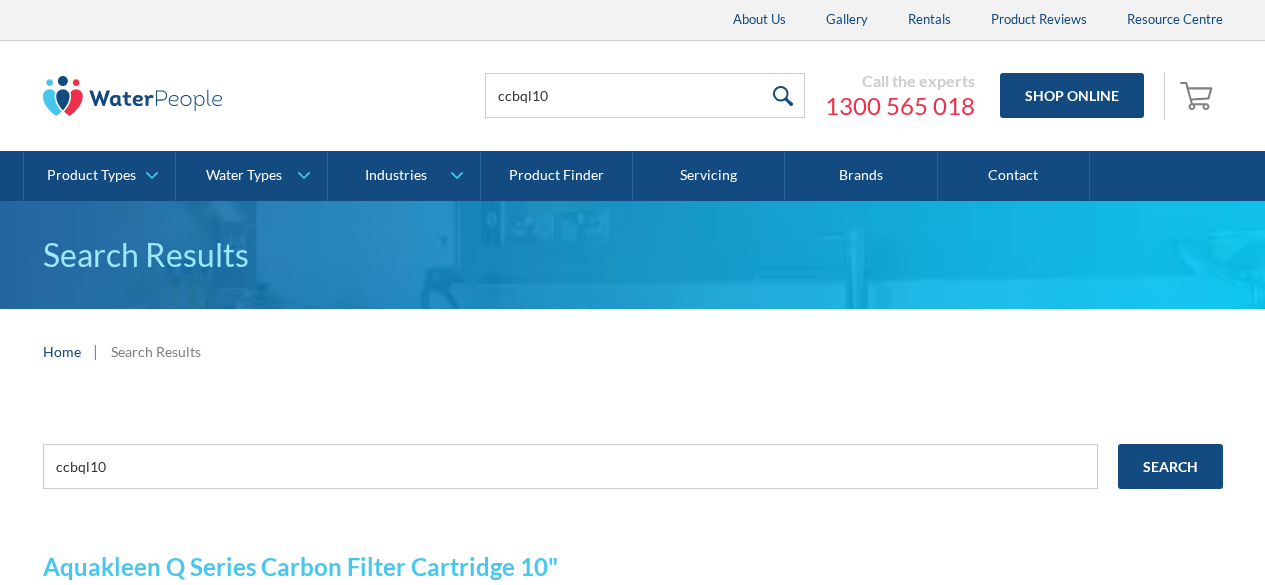 scroll, scrollTop: 0, scrollLeft: 0, axis: both 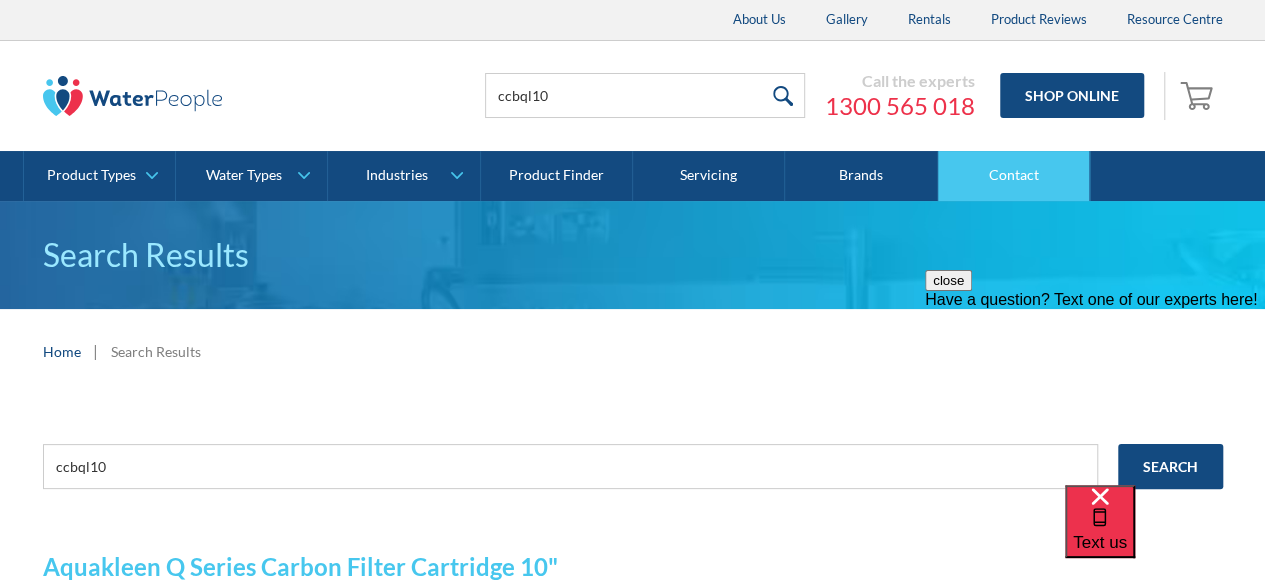 click on "Contact" at bounding box center (1014, 176) 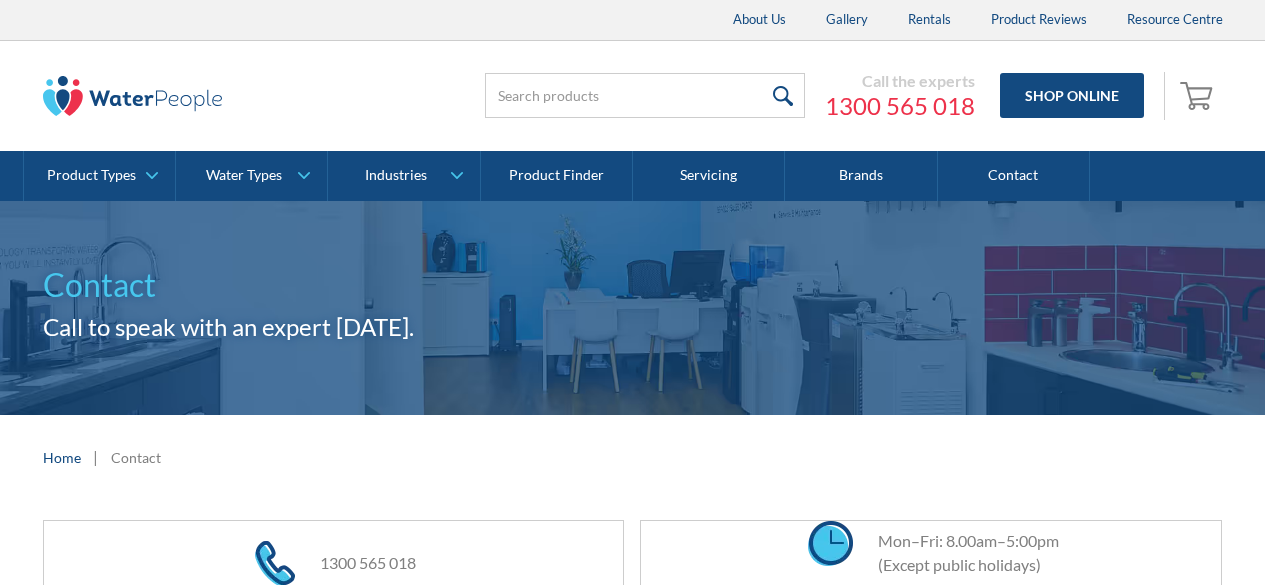 scroll, scrollTop: 0, scrollLeft: 0, axis: both 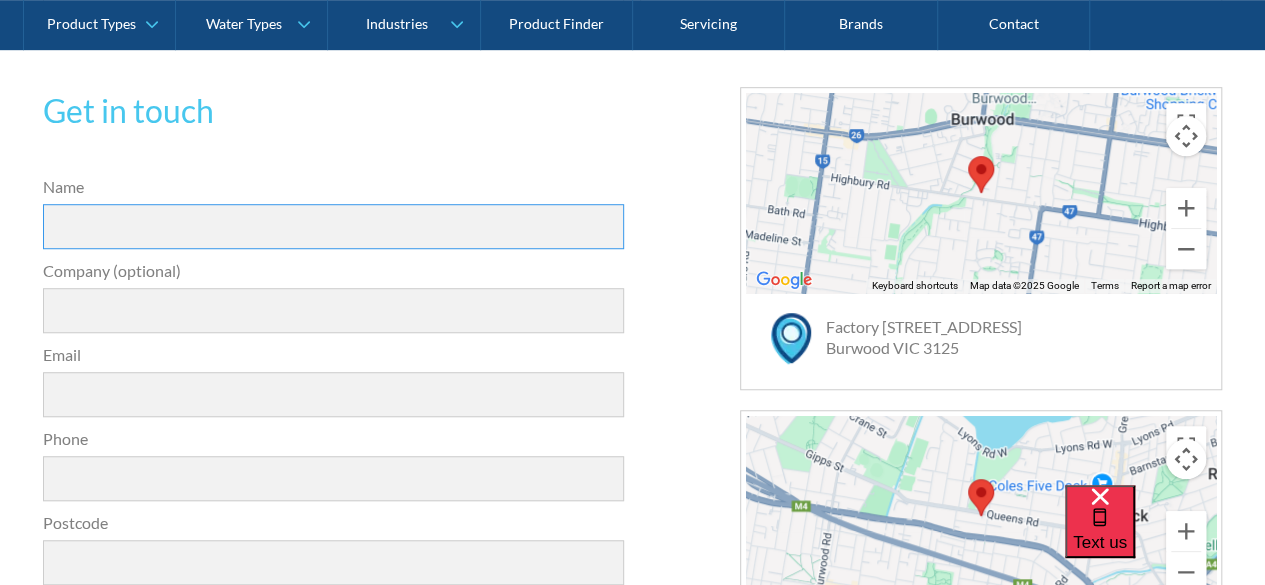 drag, startPoint x: 94, startPoint y: 215, endPoint x: 303, endPoint y: 231, distance: 209.61154 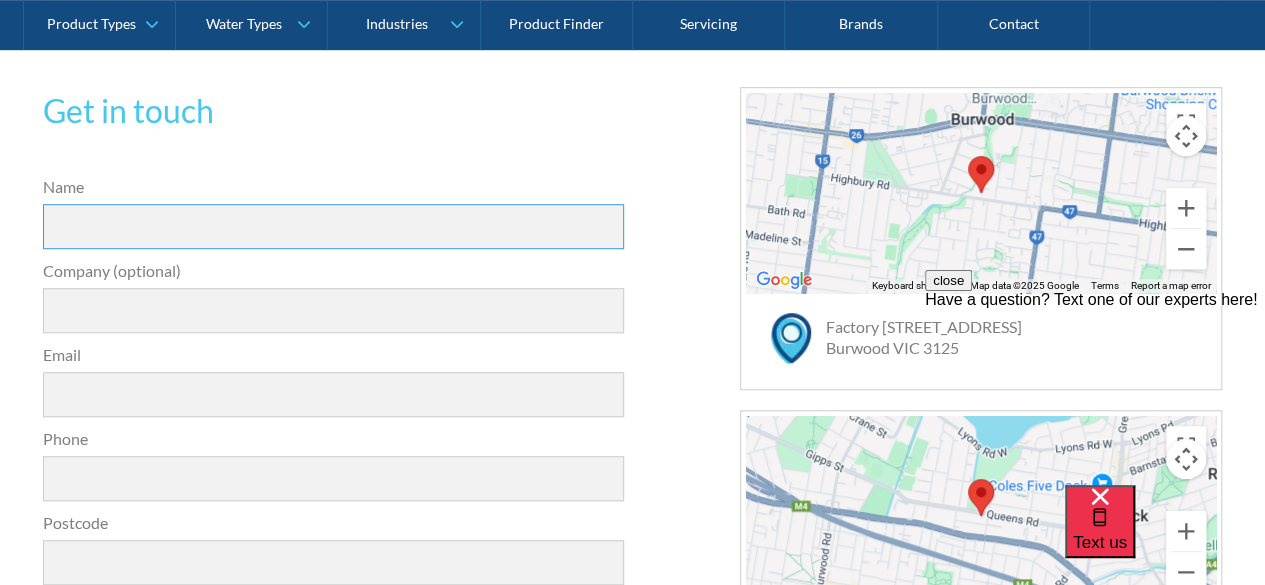 scroll, scrollTop: 0, scrollLeft: 0, axis: both 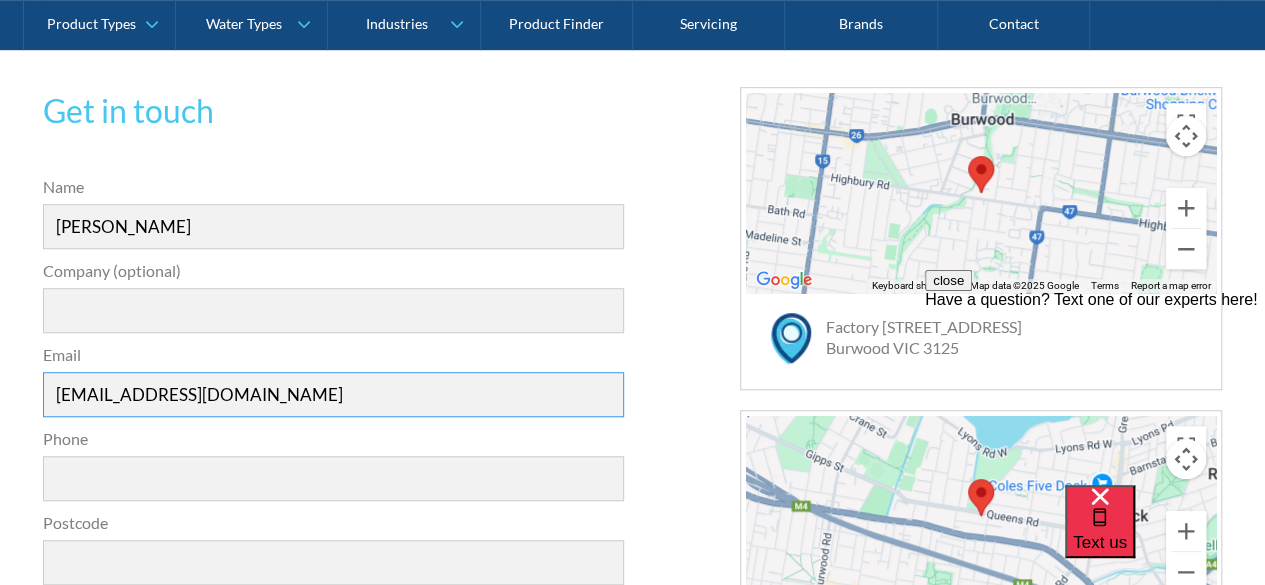 type on "0430651986" 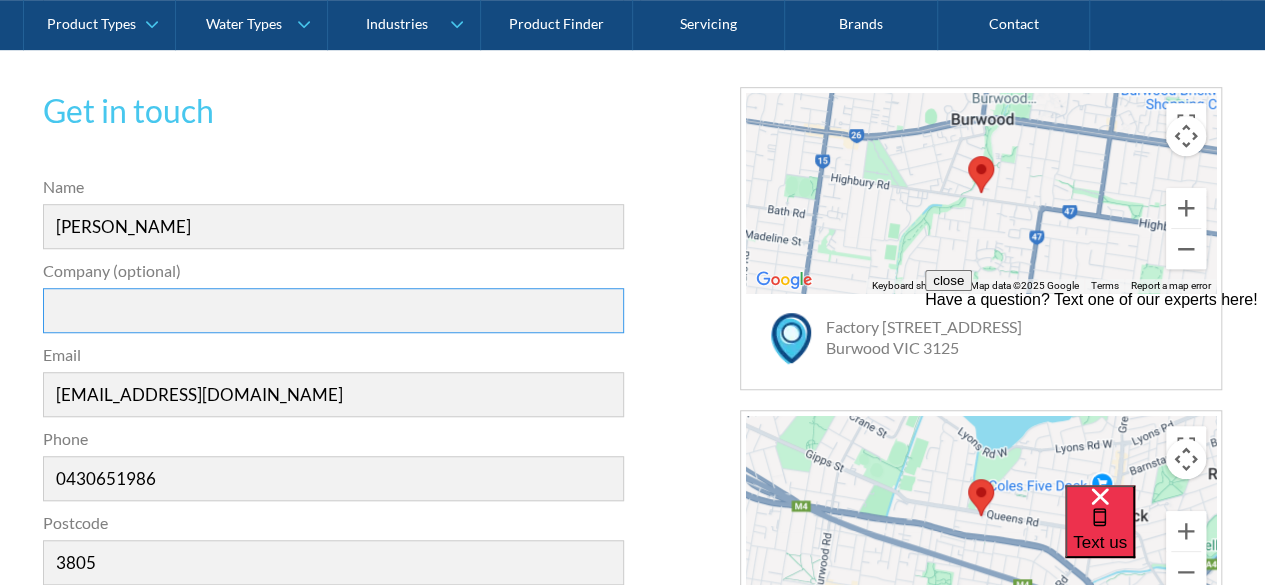 click on "Company (optional)" at bounding box center [334, 310] 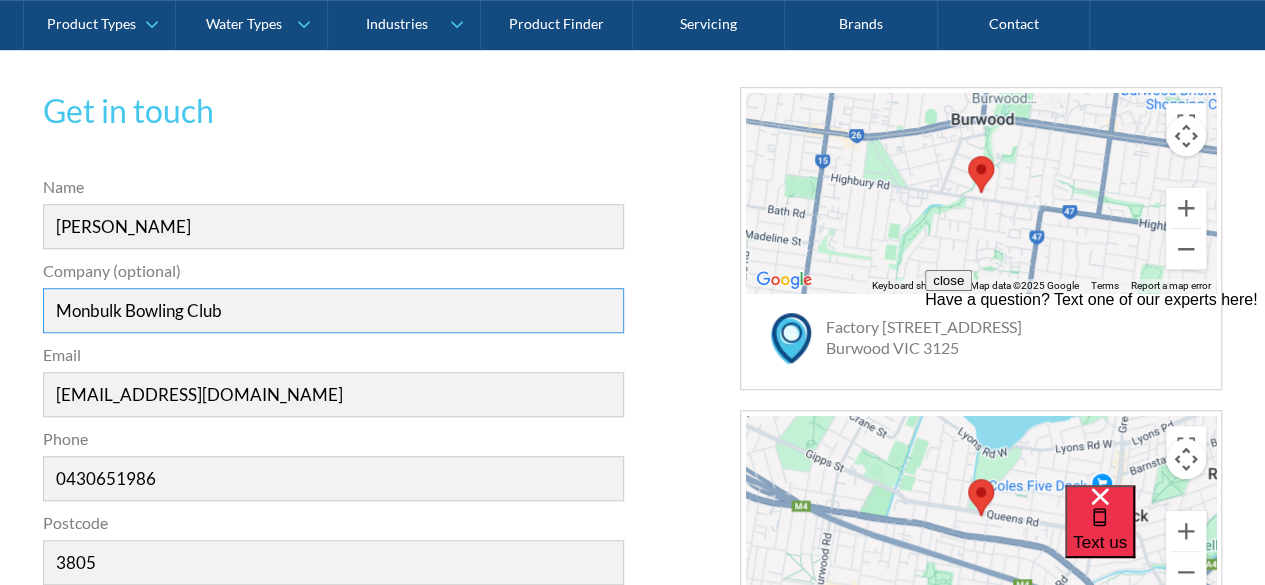 type on "Monbulk Bowling Club" 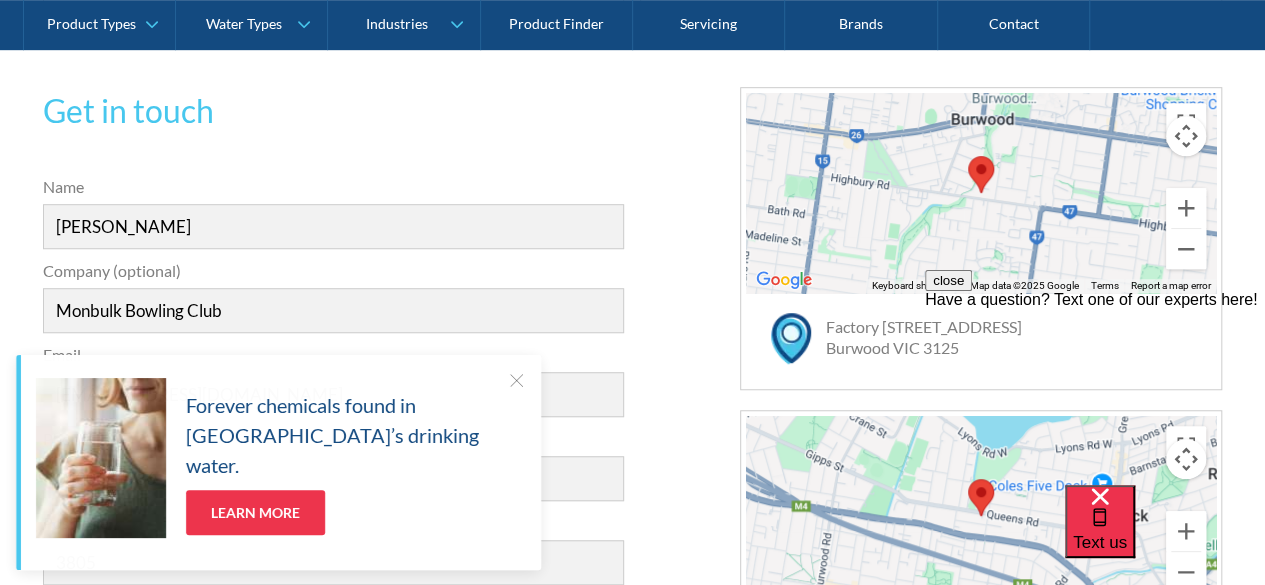 drag, startPoint x: 440, startPoint y: 379, endPoint x: 472, endPoint y: 362, distance: 36.23534 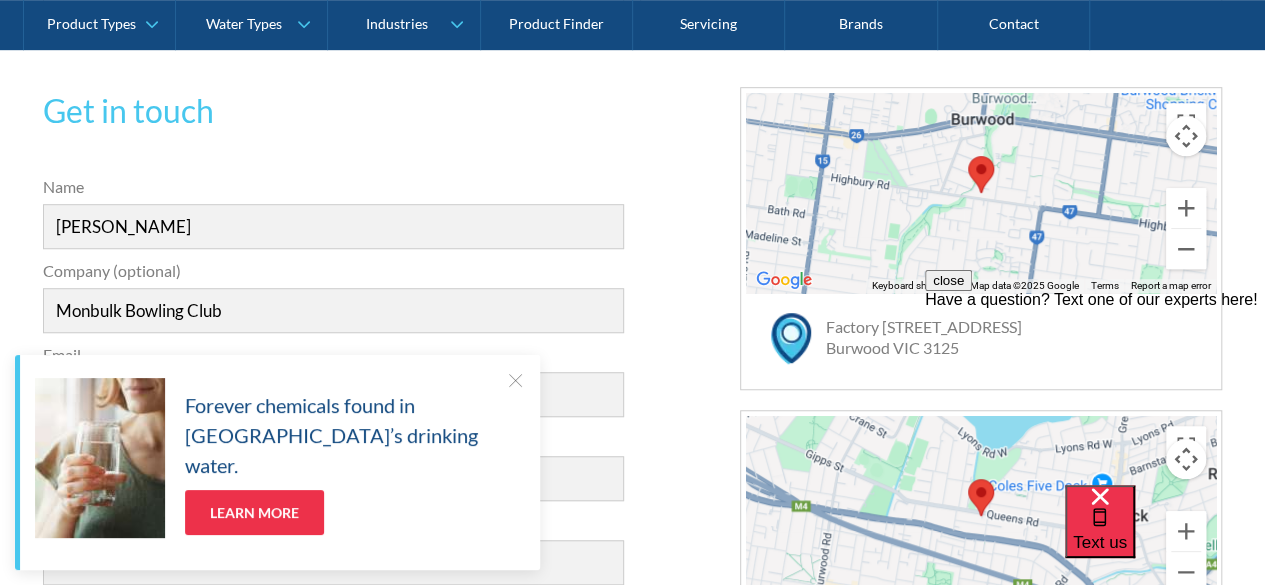 click at bounding box center [515, 380] 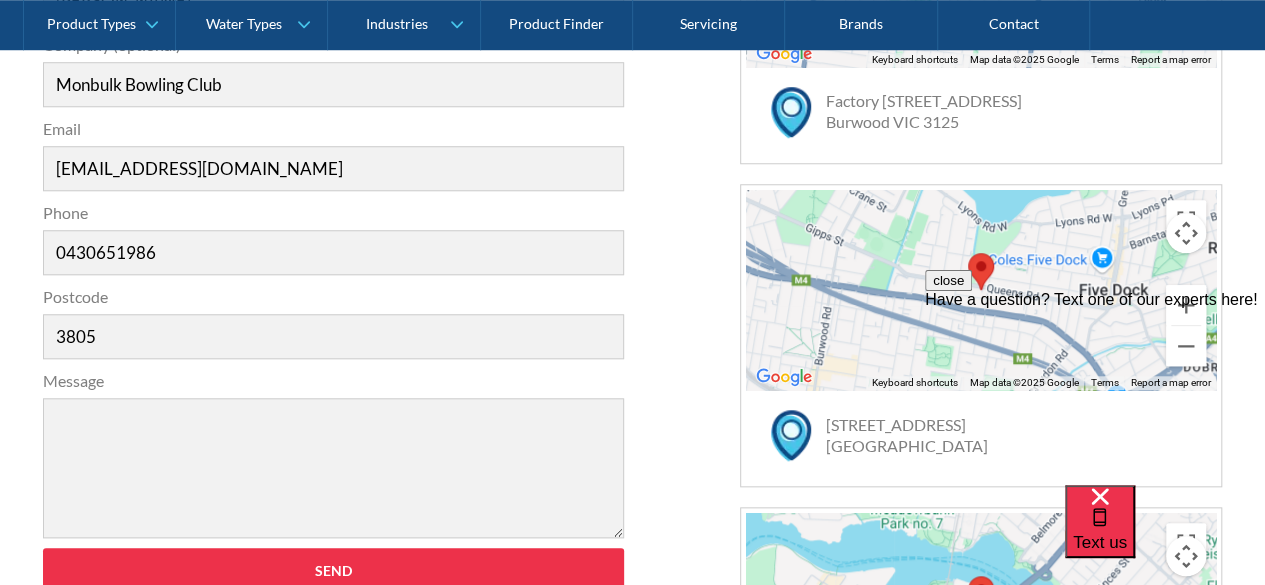 scroll, scrollTop: 900, scrollLeft: 0, axis: vertical 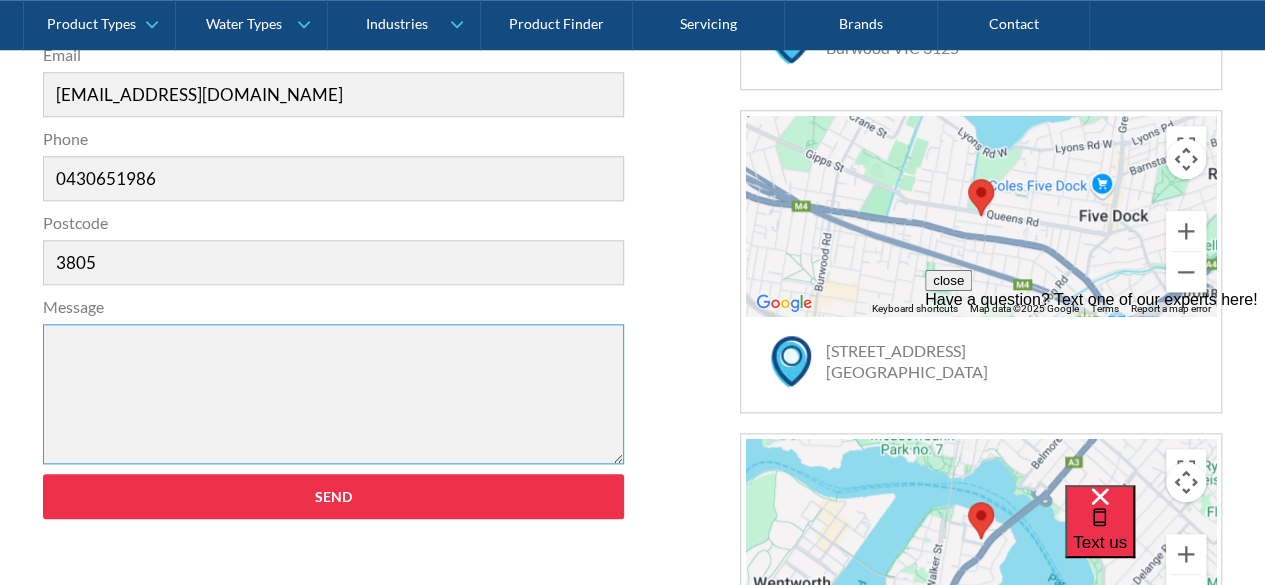 drag, startPoint x: 152, startPoint y: 436, endPoint x: 268, endPoint y: 407, distance: 119.57006 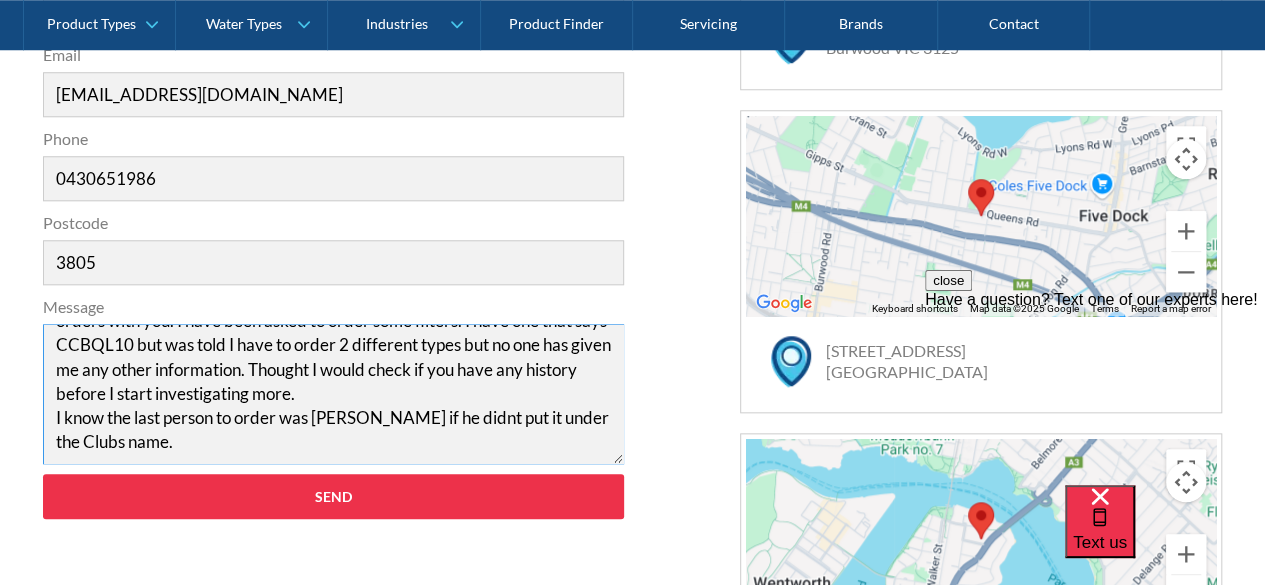 scroll, scrollTop: 110, scrollLeft: 0, axis: vertical 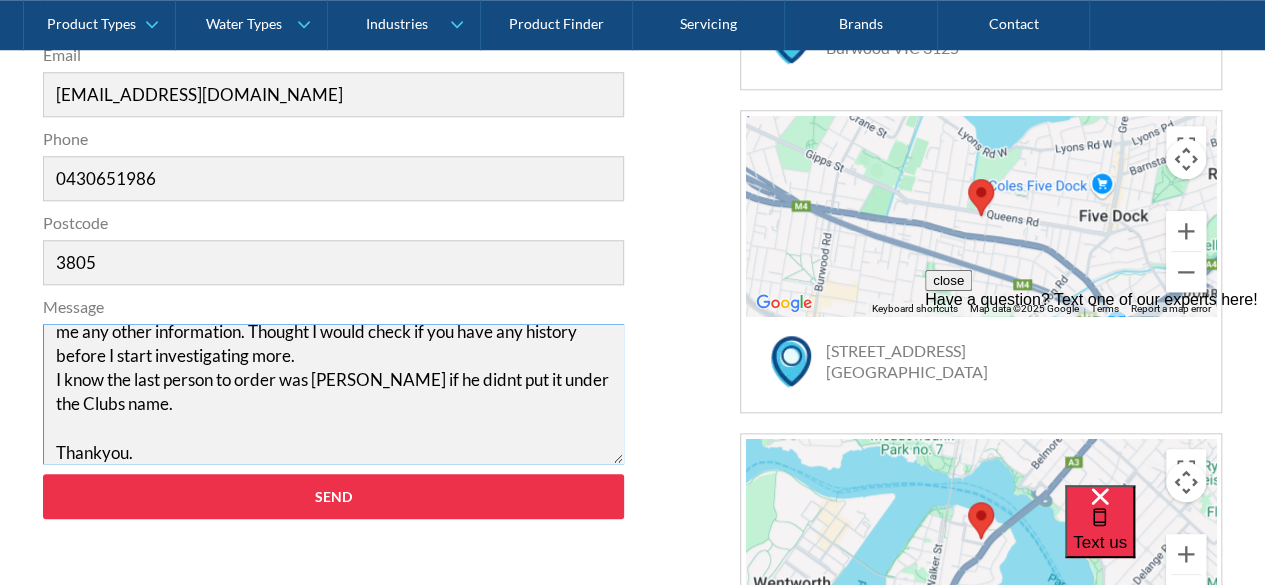 type on "Hi There.
I am hoping you have some details of Monbulk Bowling Clubs previous orders with you. I have been asked to order some filters. I have one that says CCBQL10 but was told I have to order 2 different types but no one has given me any other information. Thought I would check if you have any history before I start investigating more.
I know the last person to order was [PERSON_NAME] if he didnt put it under the Clubs name.
Thankyou." 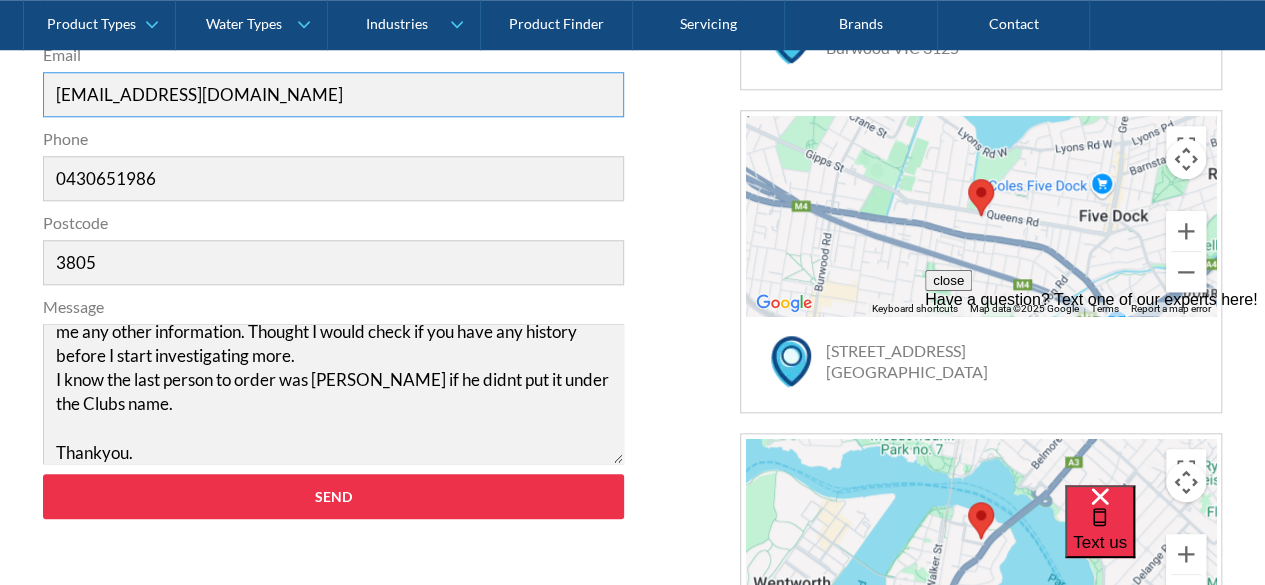 drag, startPoint x: 308, startPoint y: 85, endPoint x: 0, endPoint y: 95, distance: 308.1623 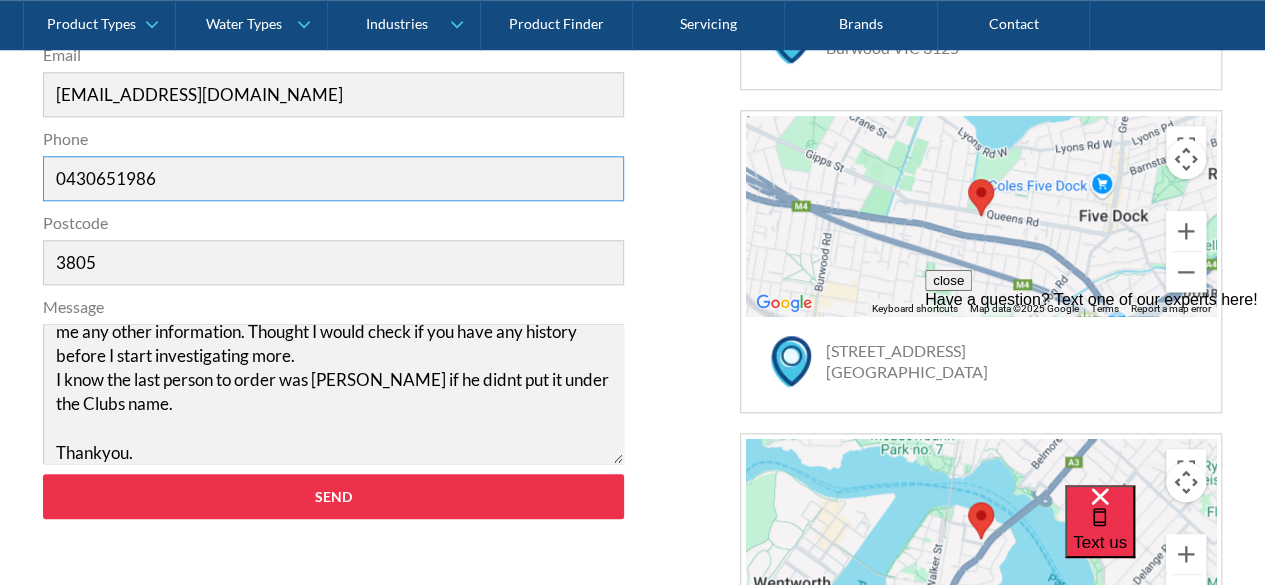 click on "0430651986" at bounding box center (334, 178) 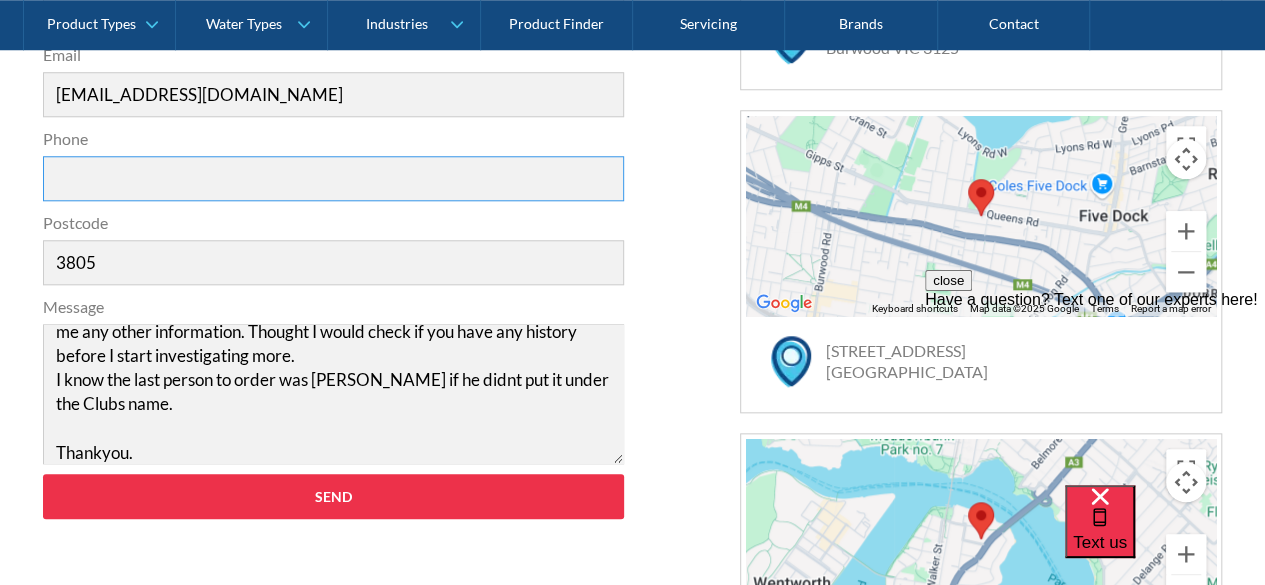 type 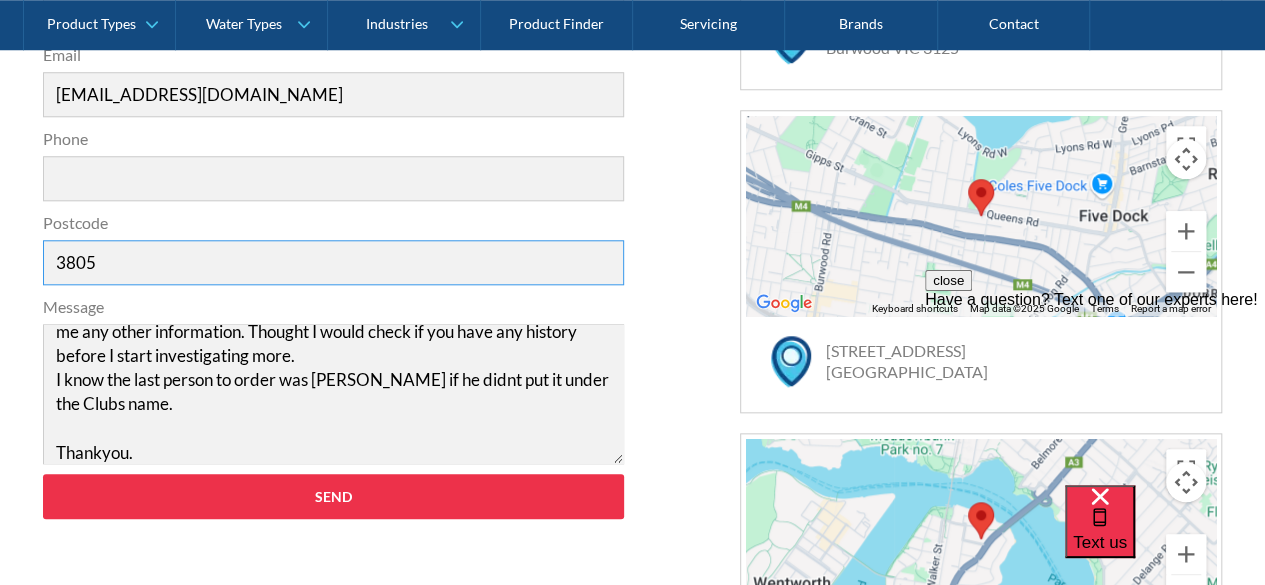 click on "3805" at bounding box center [334, 262] 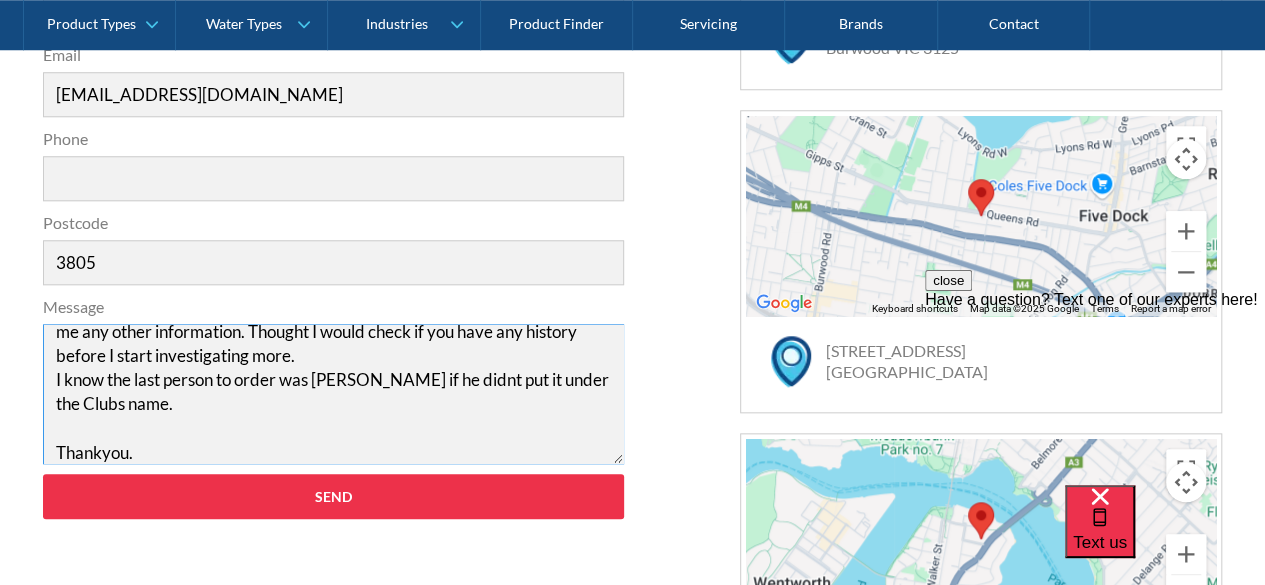 click on "Hi There.
I am hoping you have some details of Monbulk Bowling Clubs previous orders with you. I have been asked to order some filters. I have one that says CCBQL10 but was told I have to order 2 different types but no one has given me any other information. Thought I would check if you have any history before I start investigating more.
I know the last person to order was [PERSON_NAME] if he didnt put it under the Clubs name.
Thankyou." at bounding box center [334, 394] 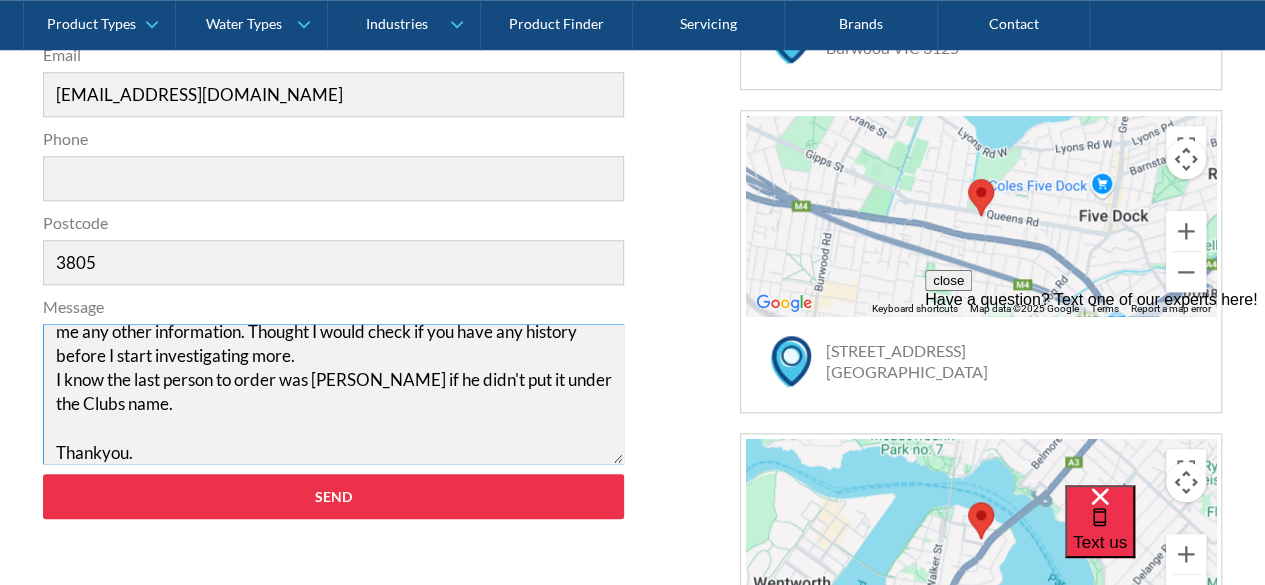click on "Hi There.
I am hoping you have some details of Monbulk Bowling Clubs previous orders with you. I have been asked to order some filters. I have one that says CCBQL10 but was told I have to order 2 different types but no one has given me any other information. Thought I would check if you have any history before I start investigating more.
I know the last person to order was [PERSON_NAME] if he didn't put it under the Clubs name.
Thankyou." at bounding box center (334, 394) 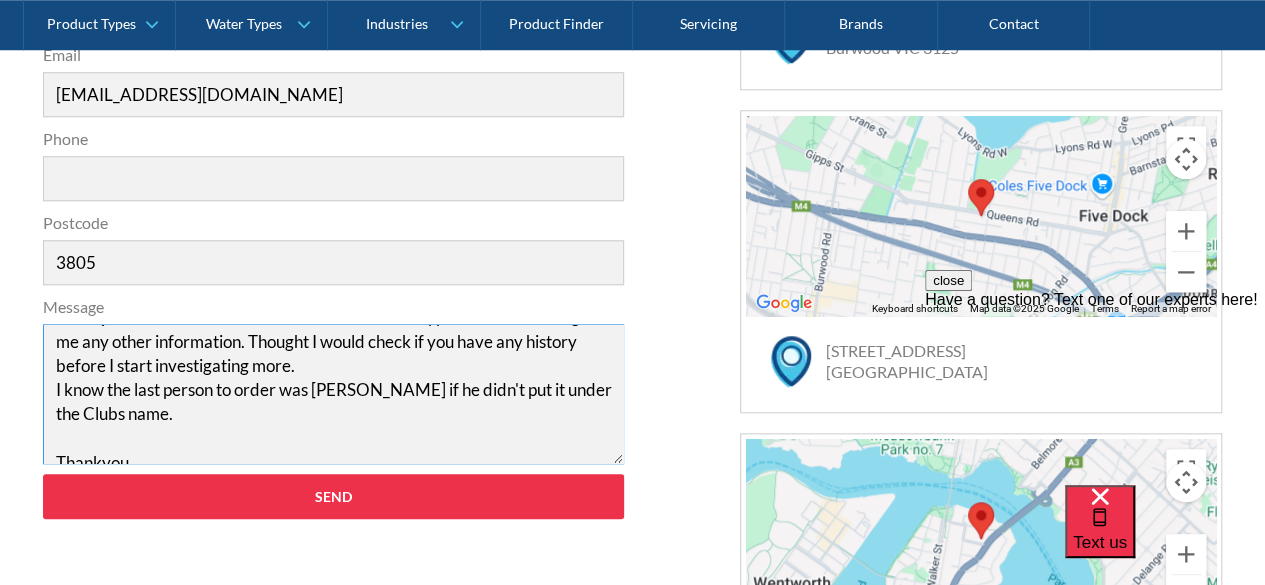 scroll, scrollTop: 0, scrollLeft: 0, axis: both 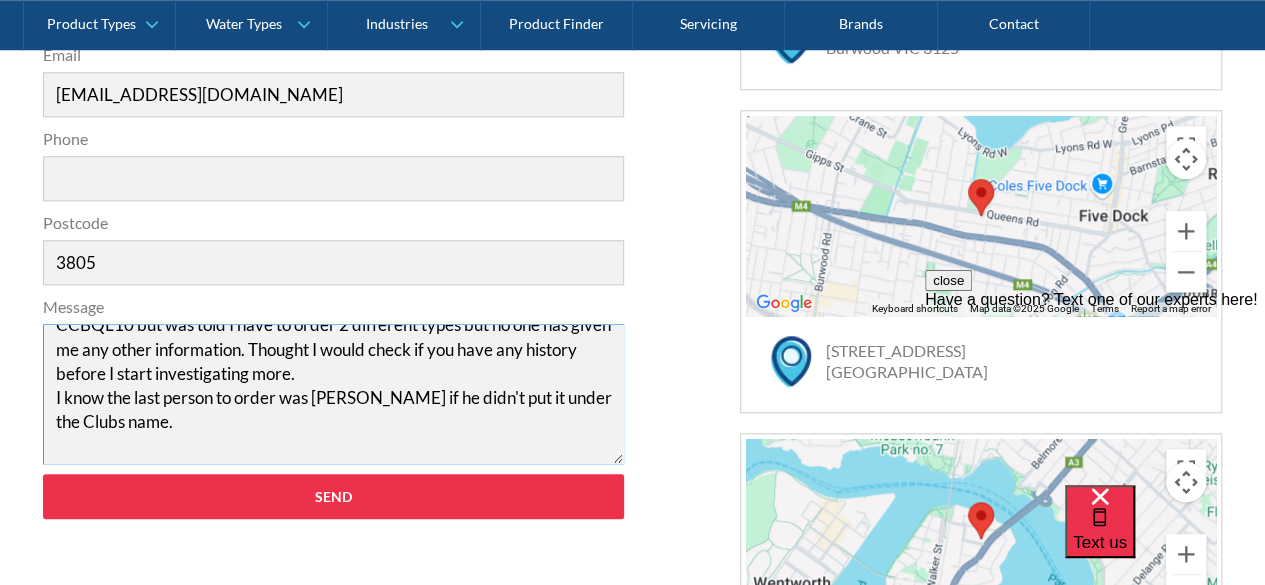 drag, startPoint x: 80, startPoint y: 370, endPoint x: 150, endPoint y: 373, distance: 70.064255 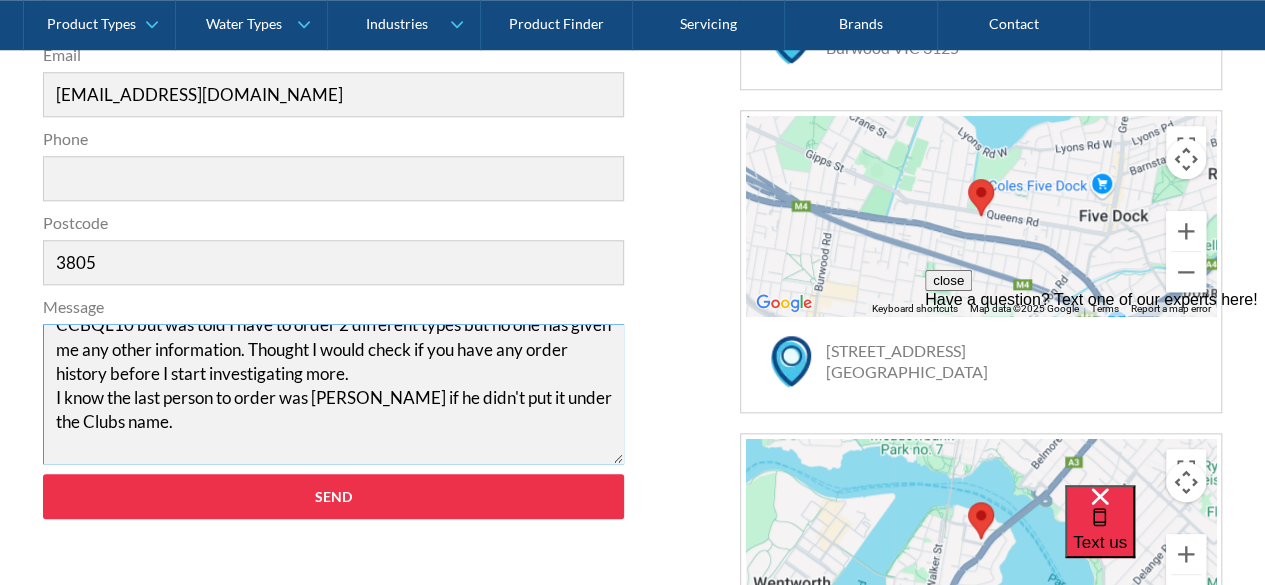 click on "Hi There.
I am hoping you have some details of Monbulk Bowling Clubs previous orders with you. I have been asked to order some filters. I have one that says CCBQL10 but was told I have to order 2 different types but no one has given me any other information. Thought I would check if you have any order history before I start investigating more.
I know the last person to order was [PERSON_NAME] if he didn't put it under the Clubs name.
Thankyou." at bounding box center [334, 394] 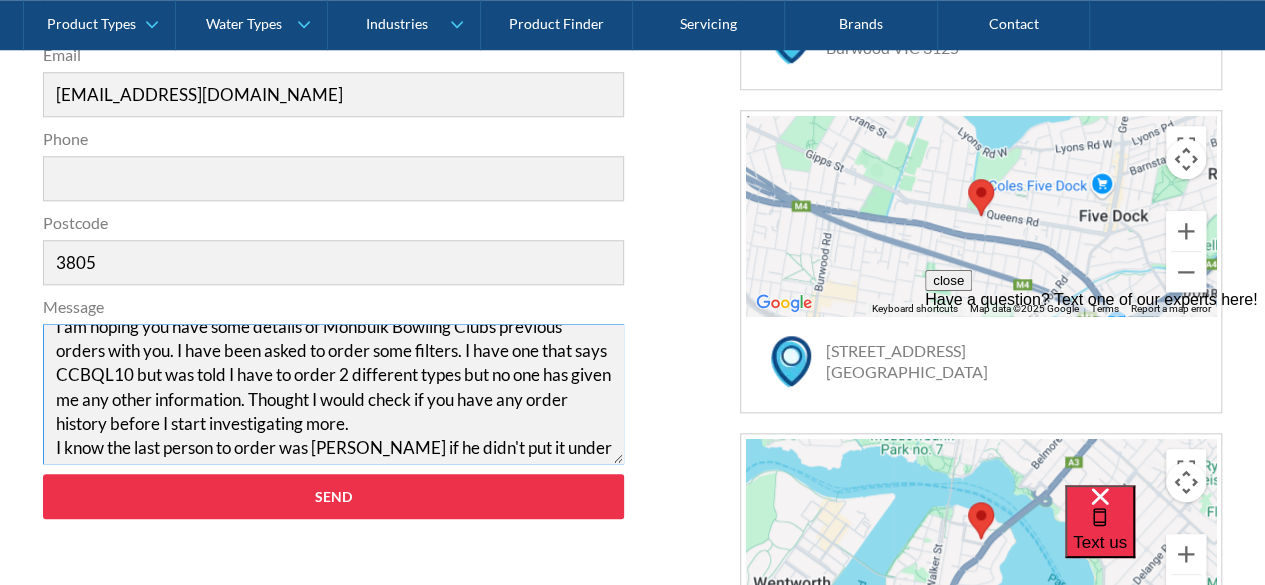 scroll, scrollTop: 0, scrollLeft: 0, axis: both 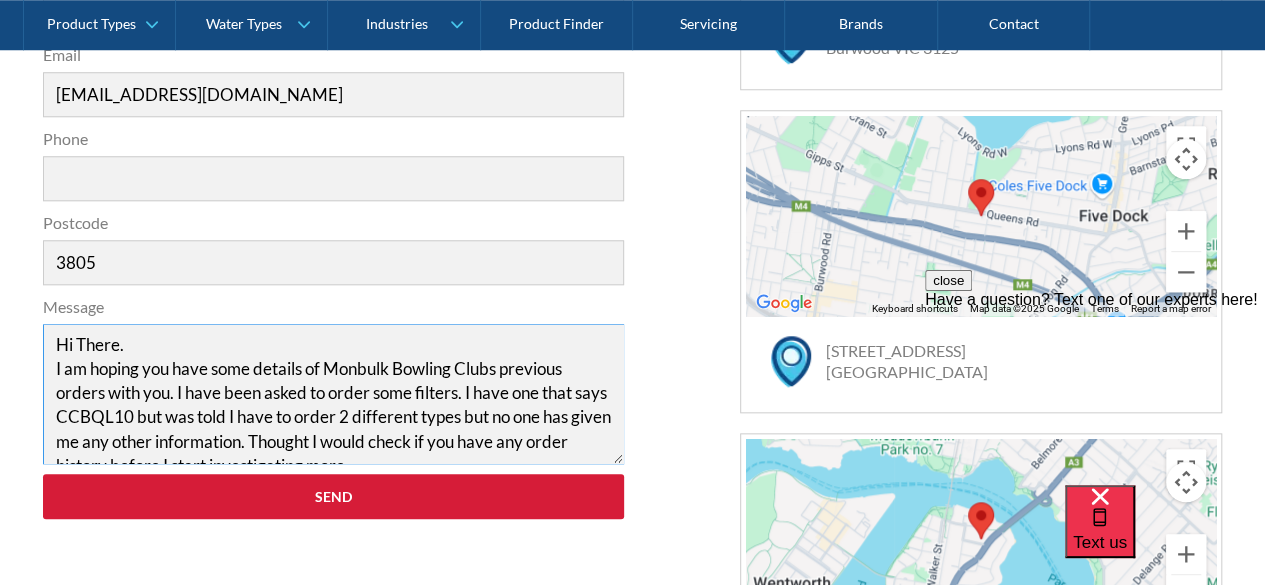 type on "Hi There.
I am hoping you have some details of Monbulk Bowling Clubs previous orders with you. I have been asked to order some filters. I have one that says CCBQL10 but was told I have to order 2 different types but no one has given me any other information. Thought I would check if you have any order history before I start investigating more.
I know the last person to order was [PERSON_NAME] if he didn't put it under the Clubs name. Hoping you can help me out.
Thanks
[PERSON_NAME]
Thankyou." 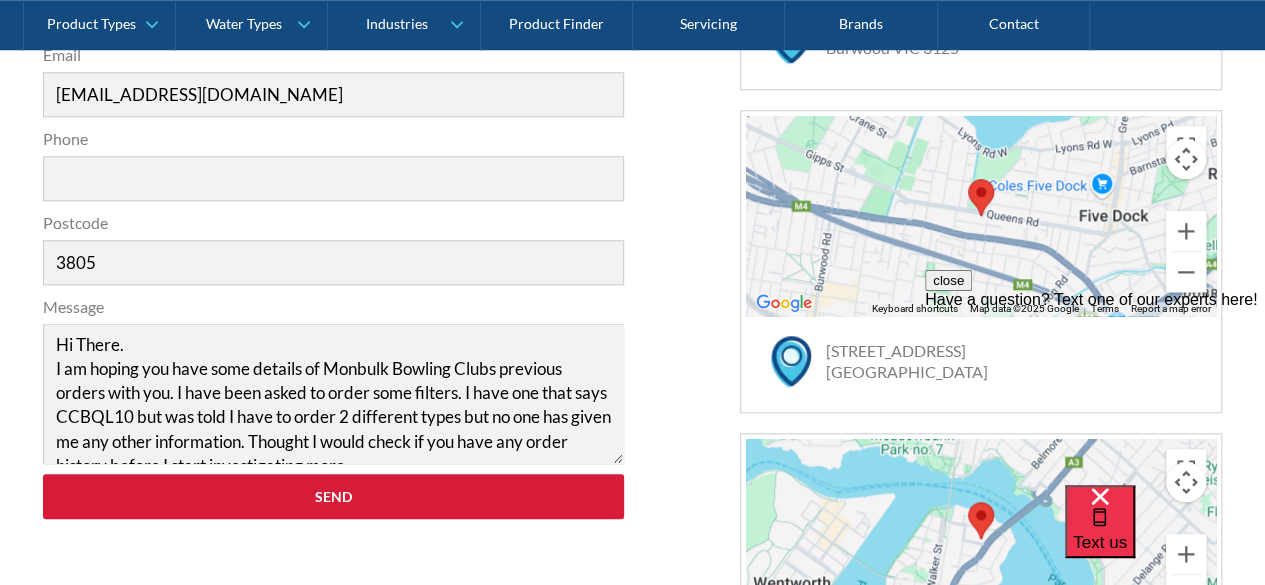 click on "Send" at bounding box center (334, 496) 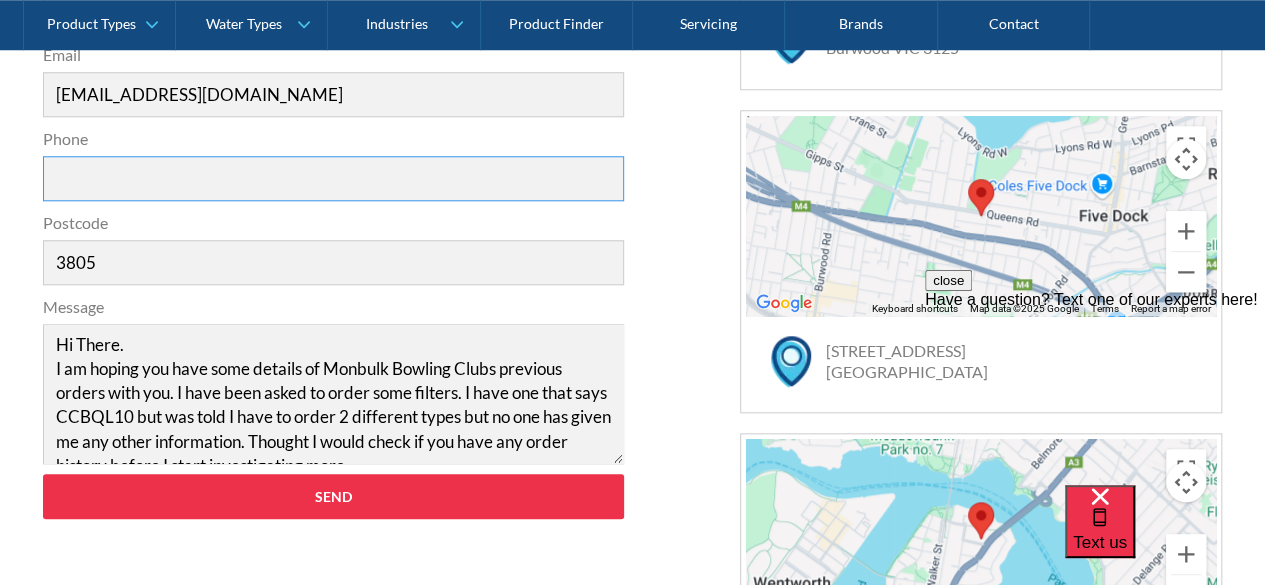 click on "Phone" at bounding box center (334, 178) 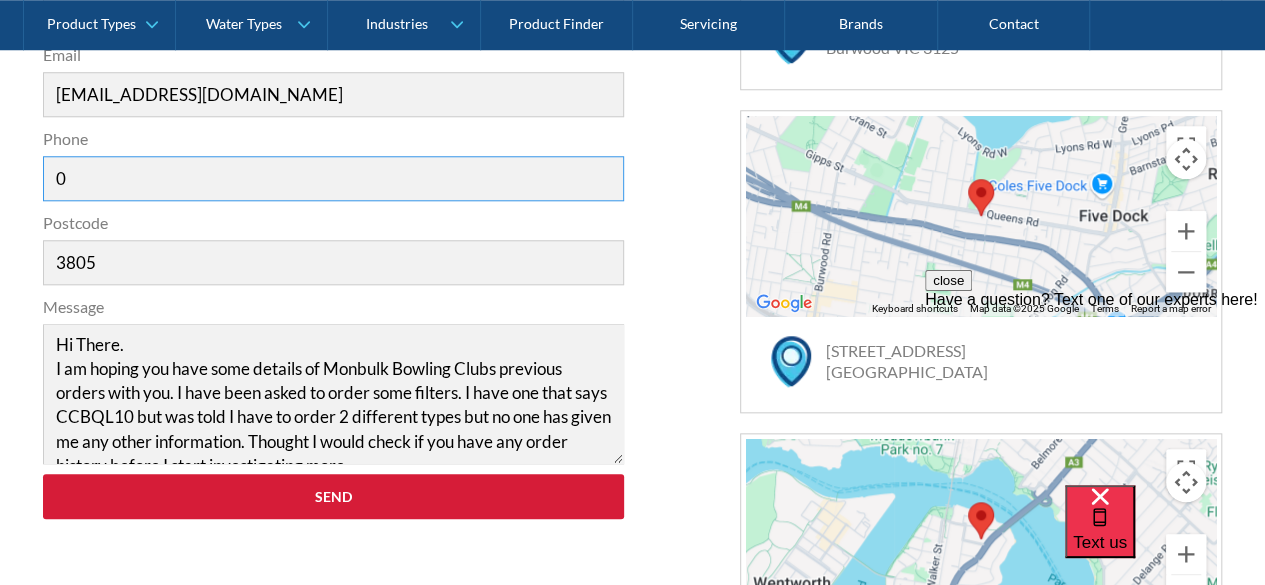 type on "0" 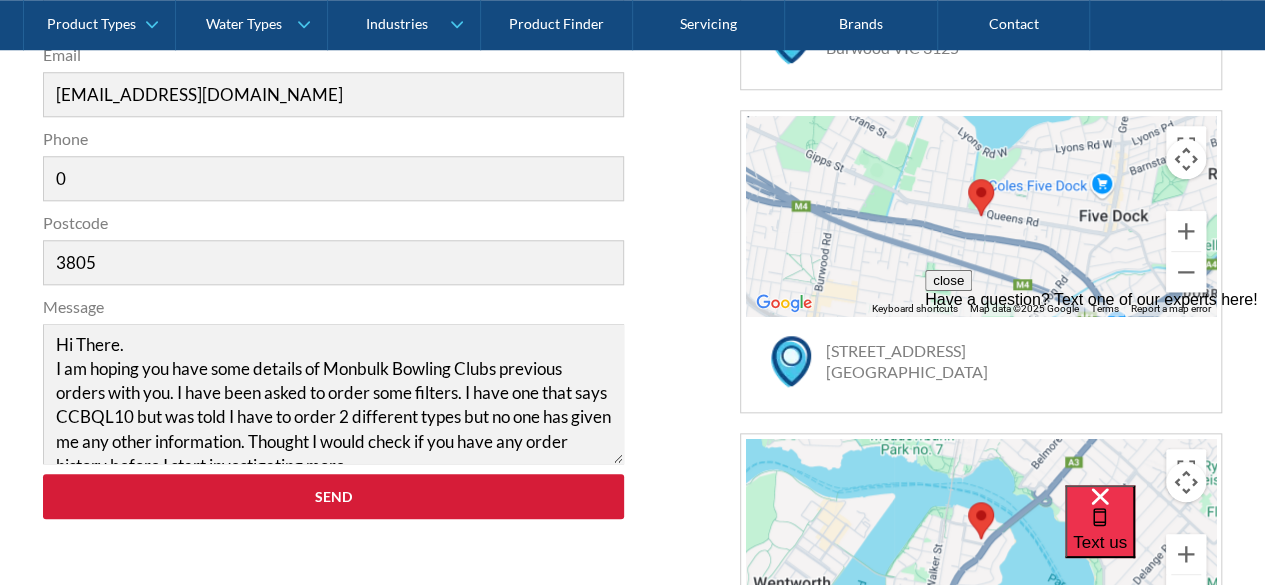 click on "Send" at bounding box center (334, 496) 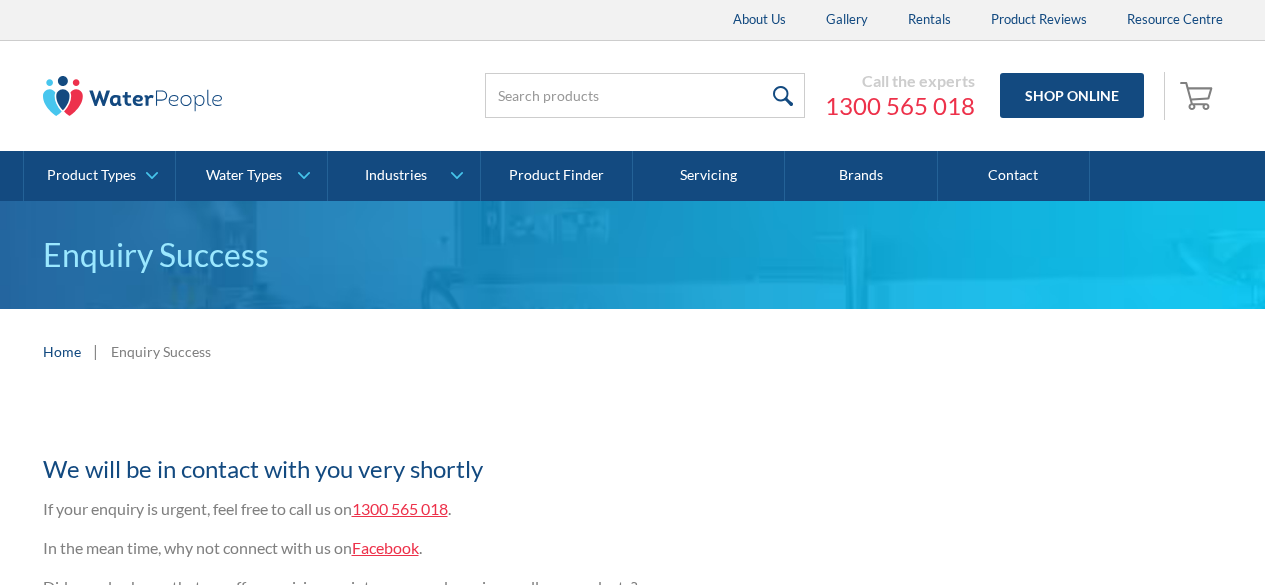 scroll, scrollTop: 0, scrollLeft: 0, axis: both 